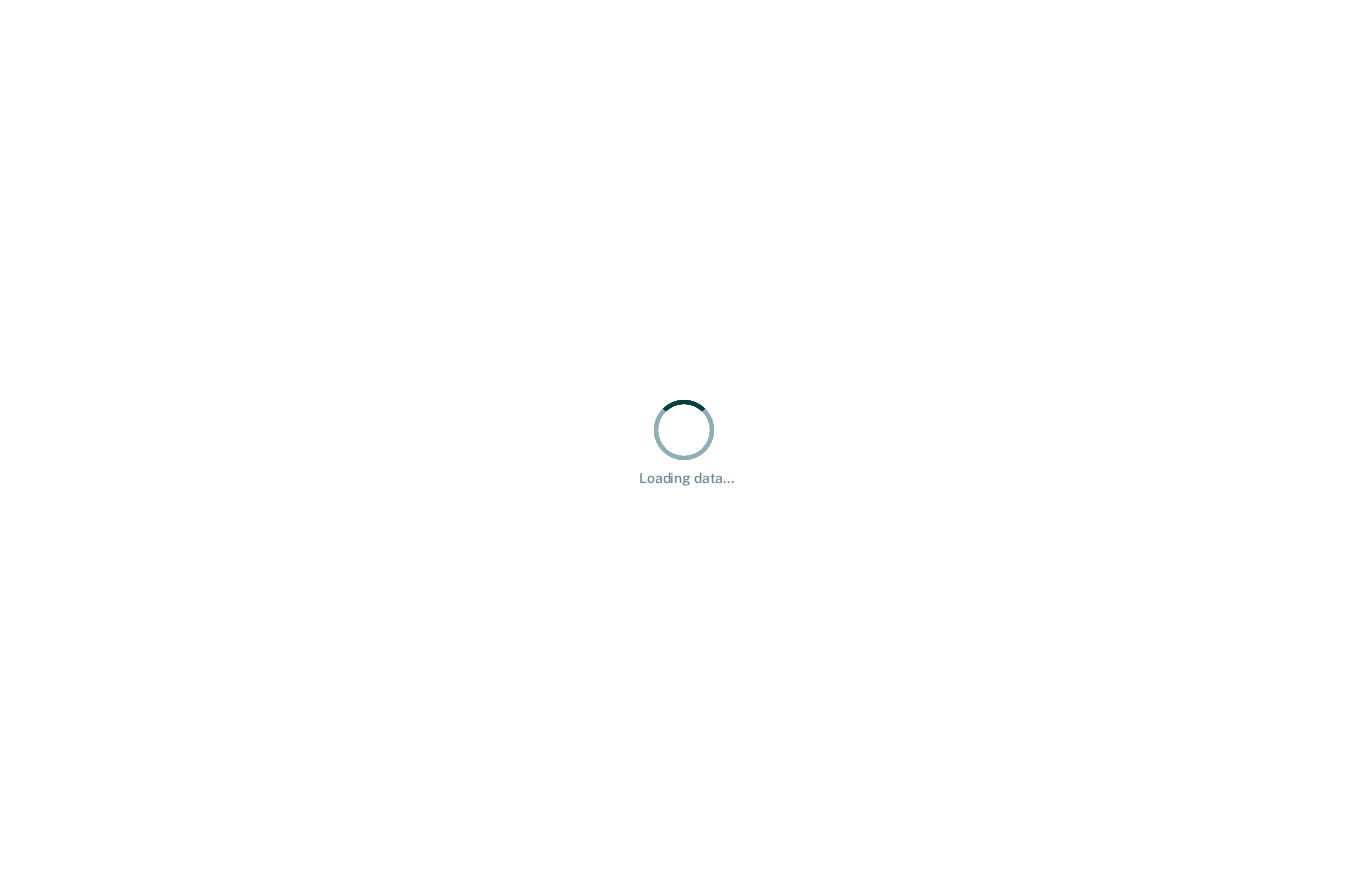 scroll, scrollTop: 0, scrollLeft: 0, axis: both 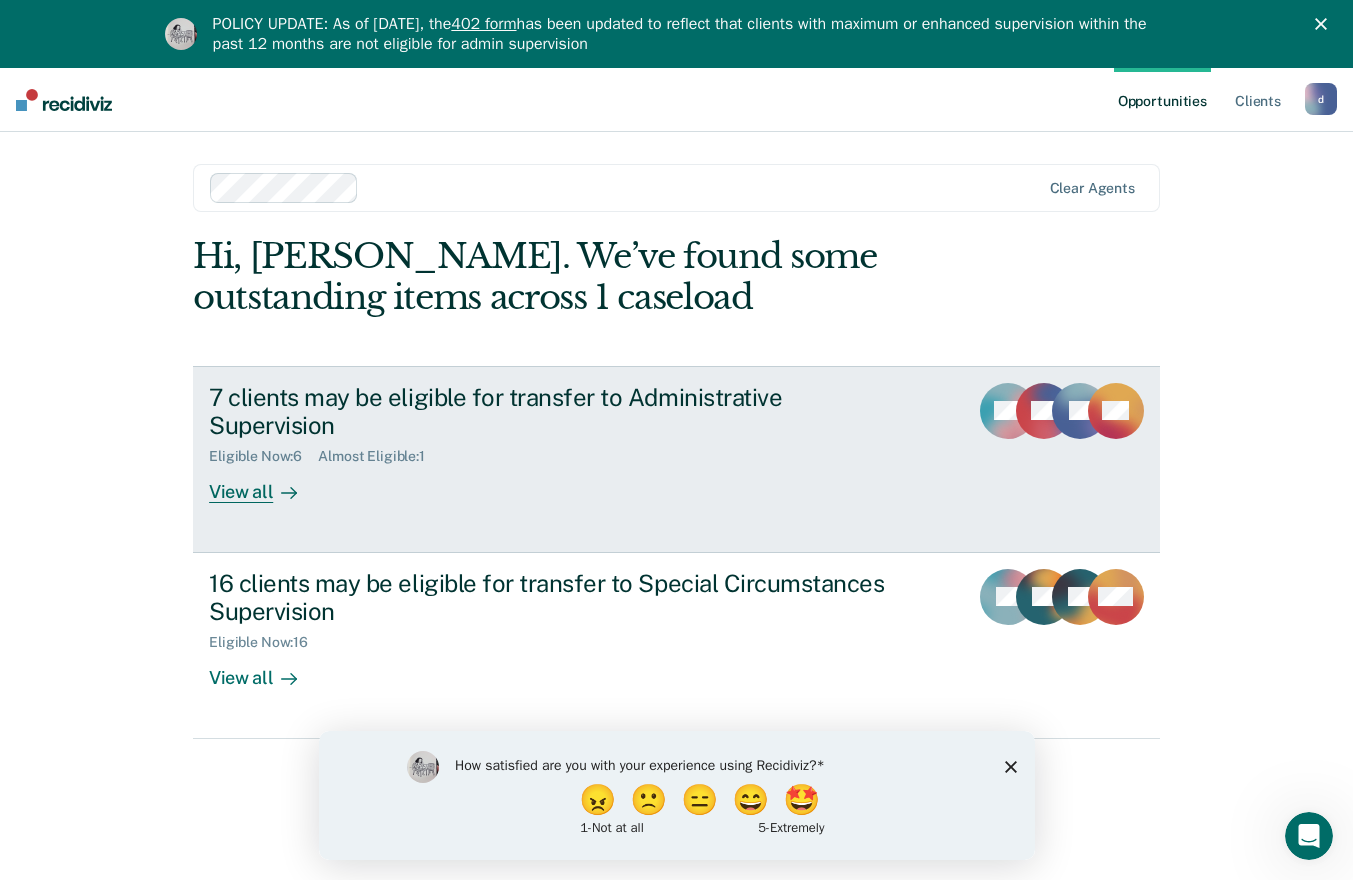 click on "View all" at bounding box center (265, 484) 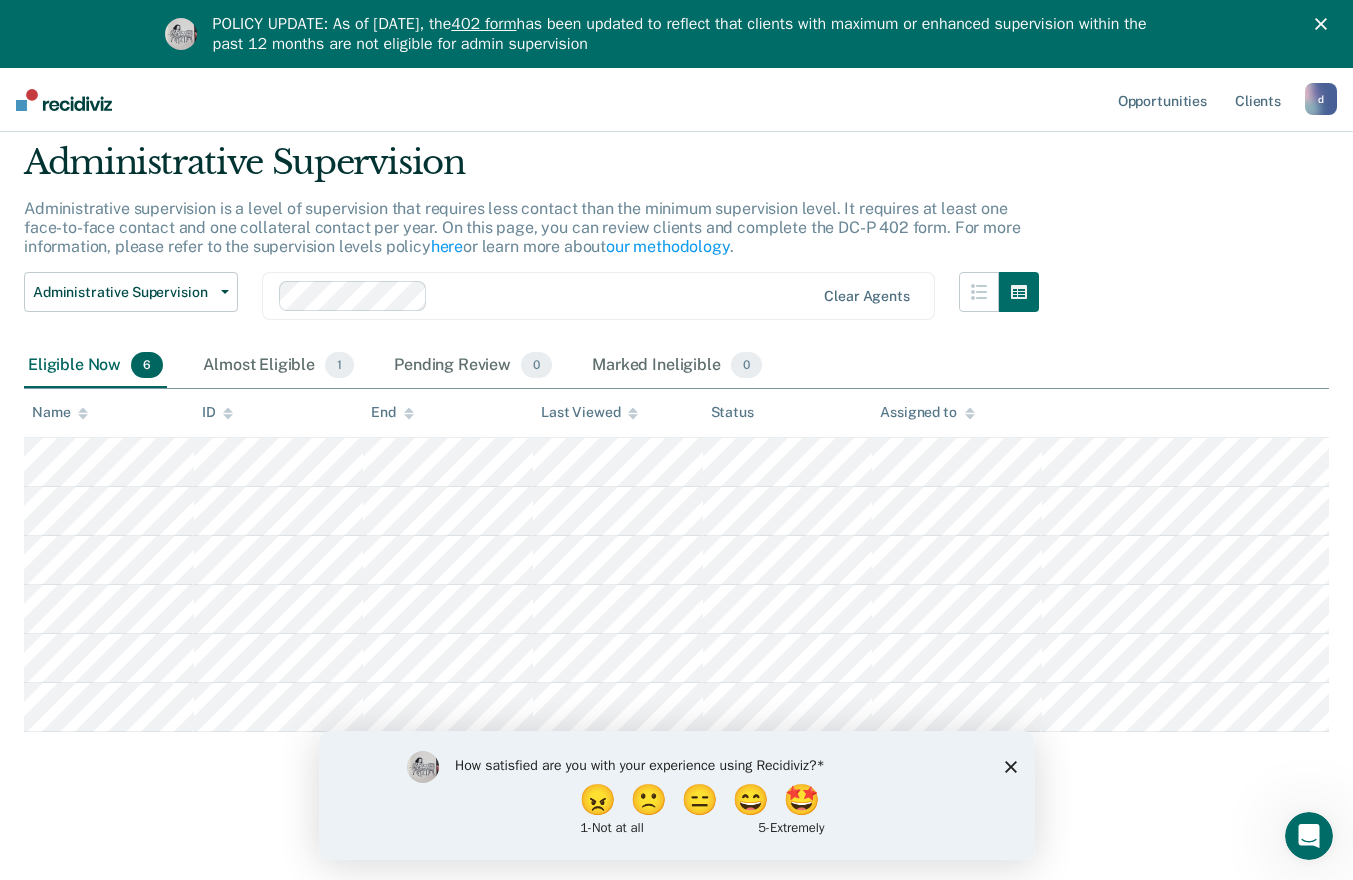 scroll, scrollTop: 68, scrollLeft: 0, axis: vertical 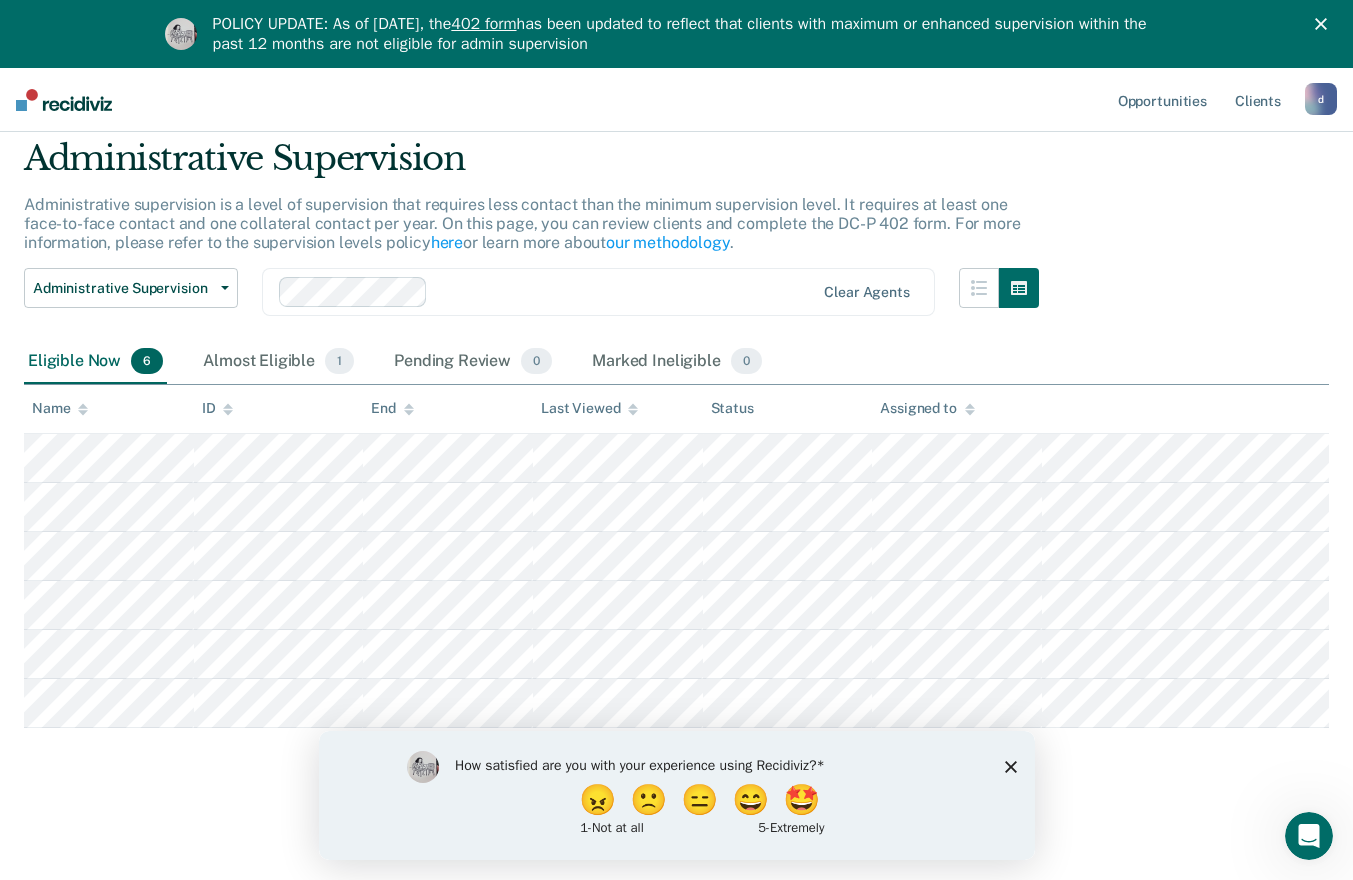 click 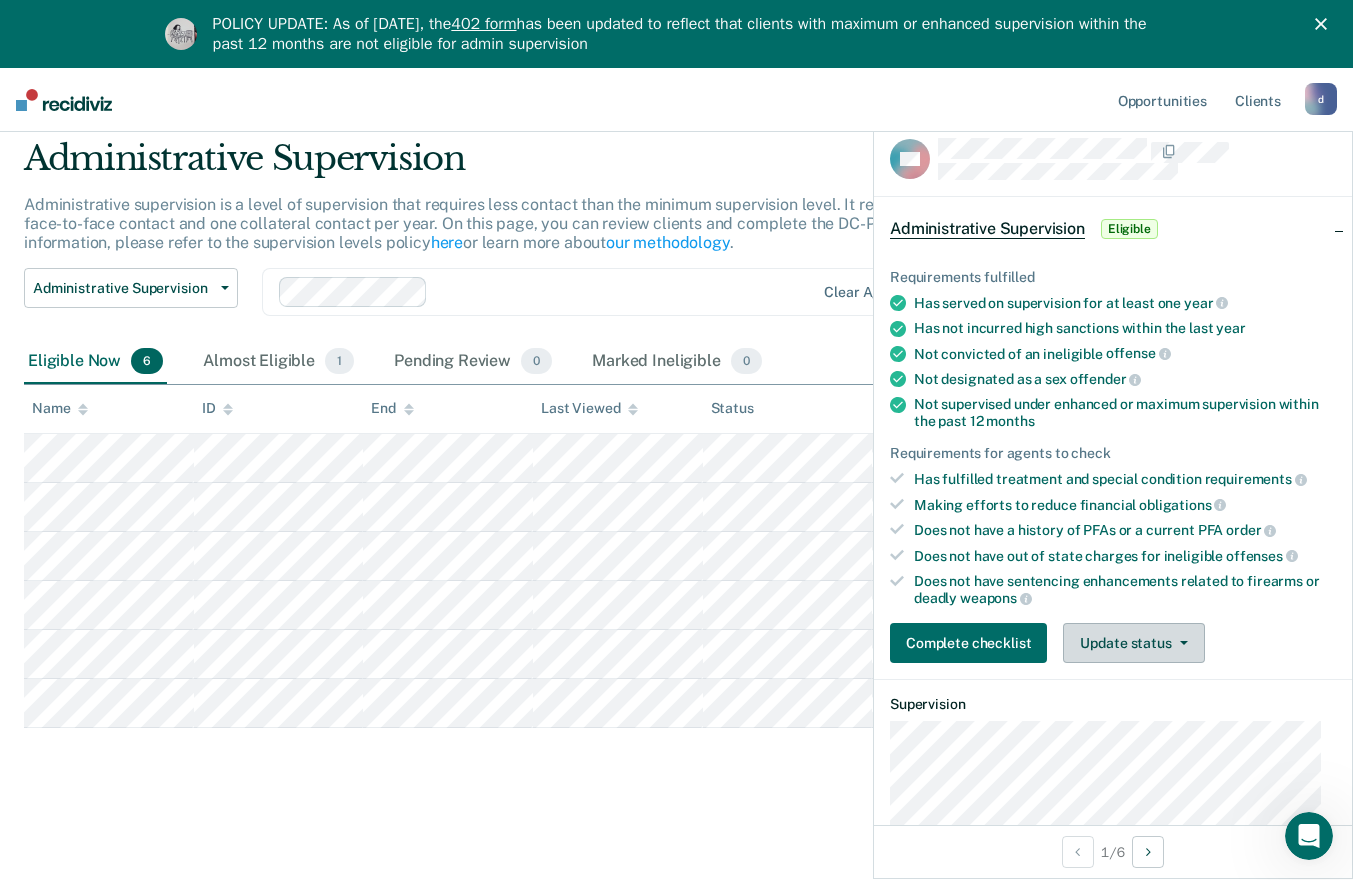 click on "Update status" at bounding box center [1133, 643] 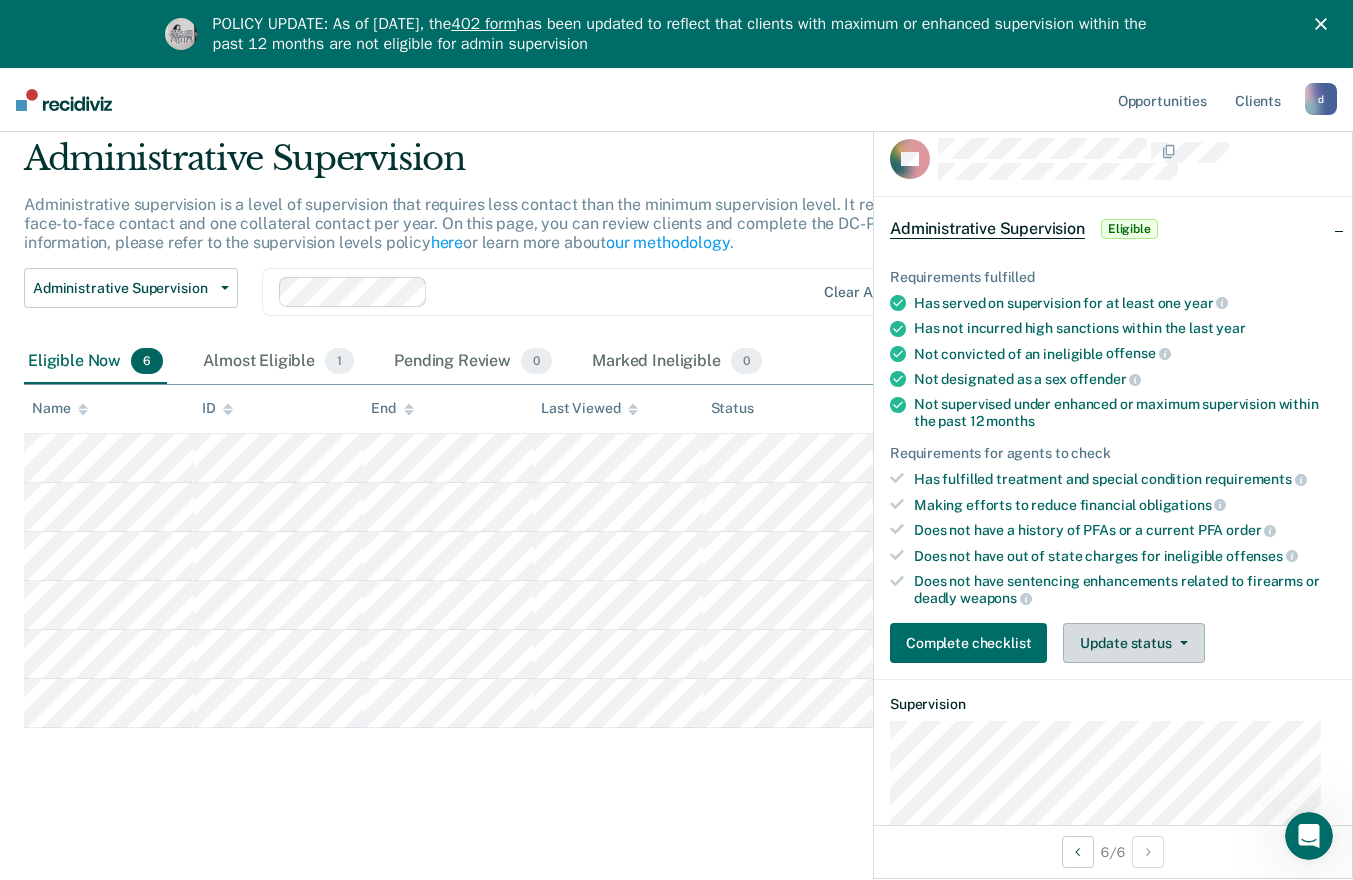 click 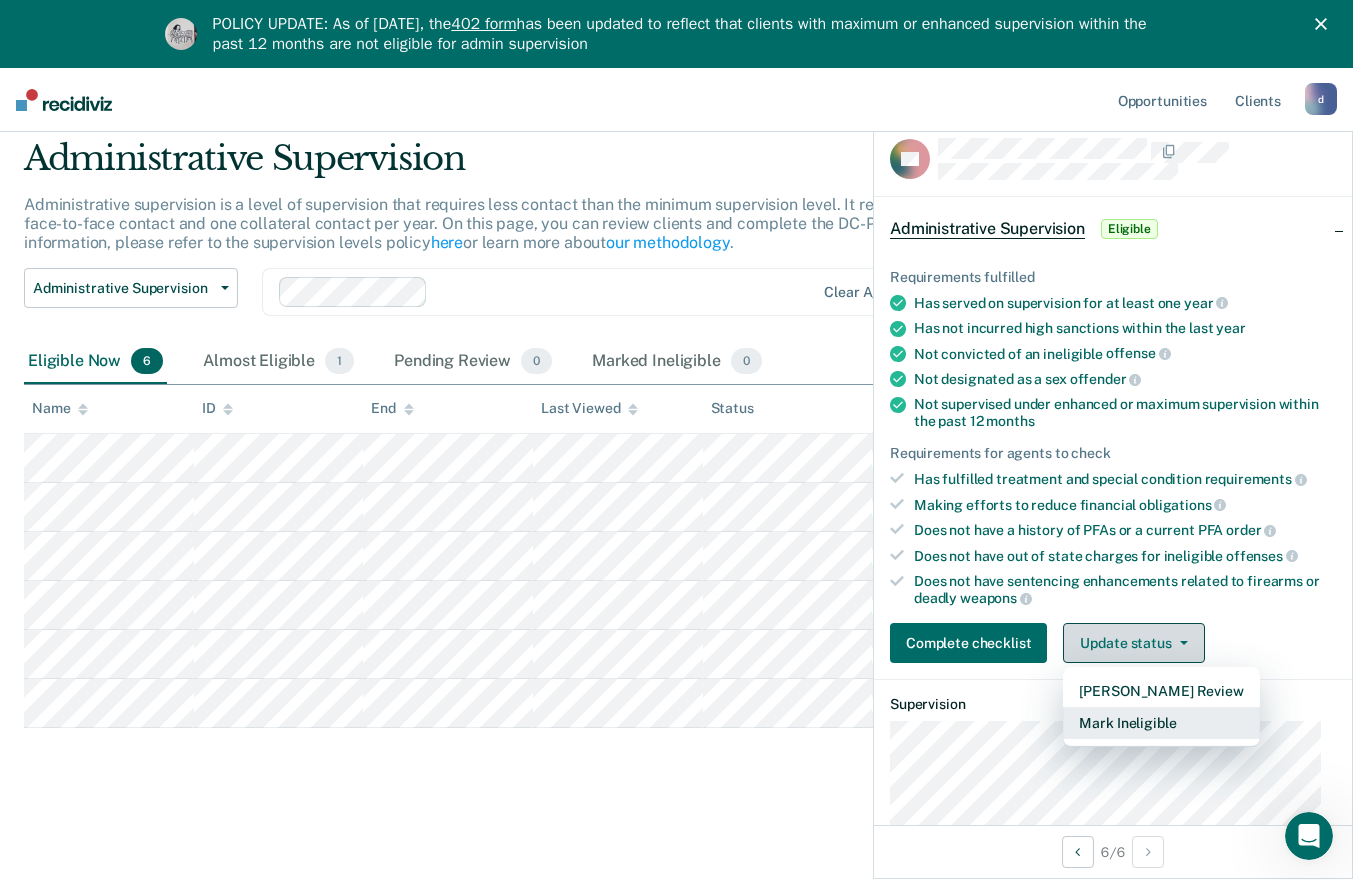 click on "Mark Ineligible" at bounding box center [1161, 723] 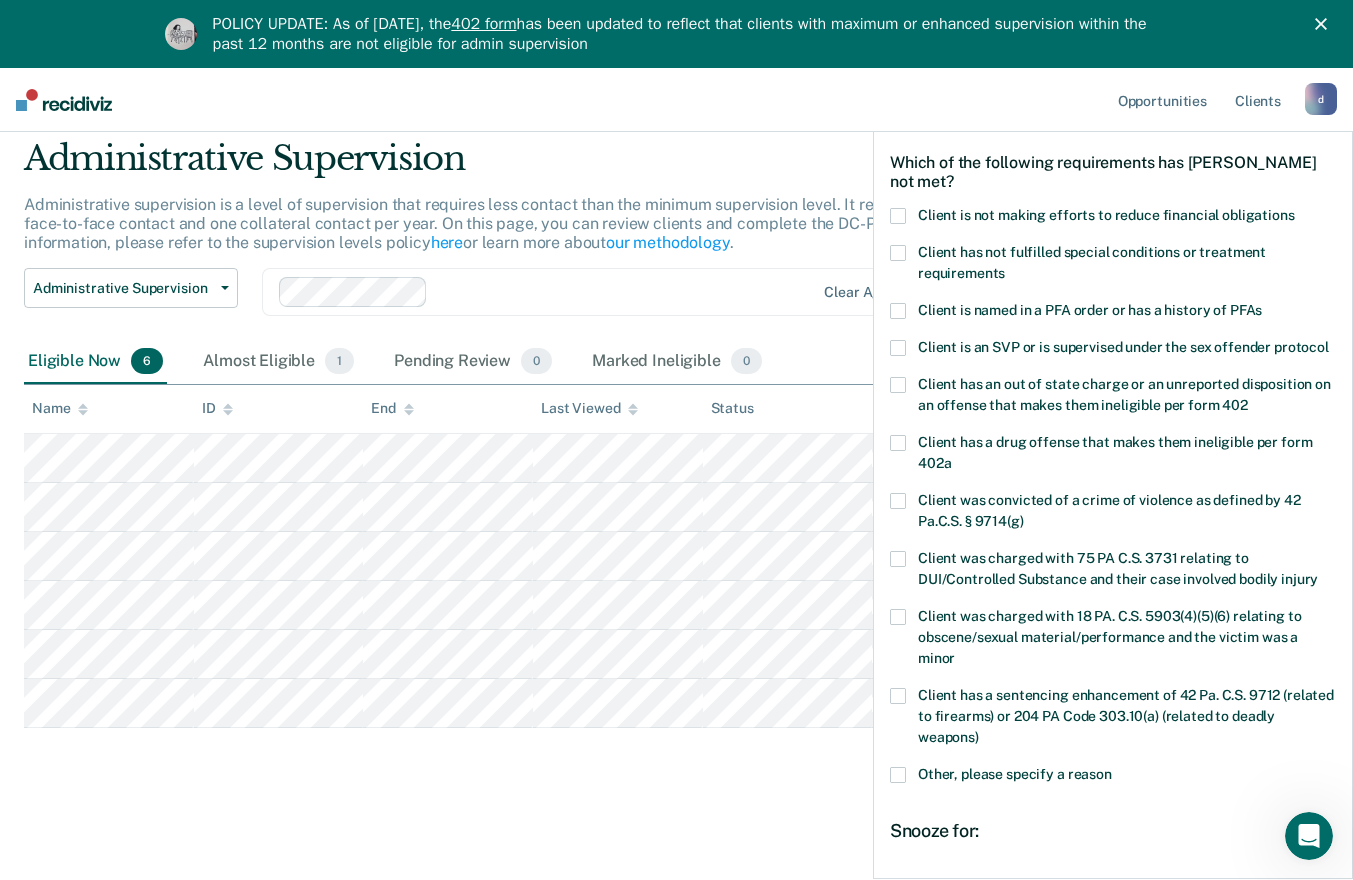 scroll, scrollTop: 71, scrollLeft: 0, axis: vertical 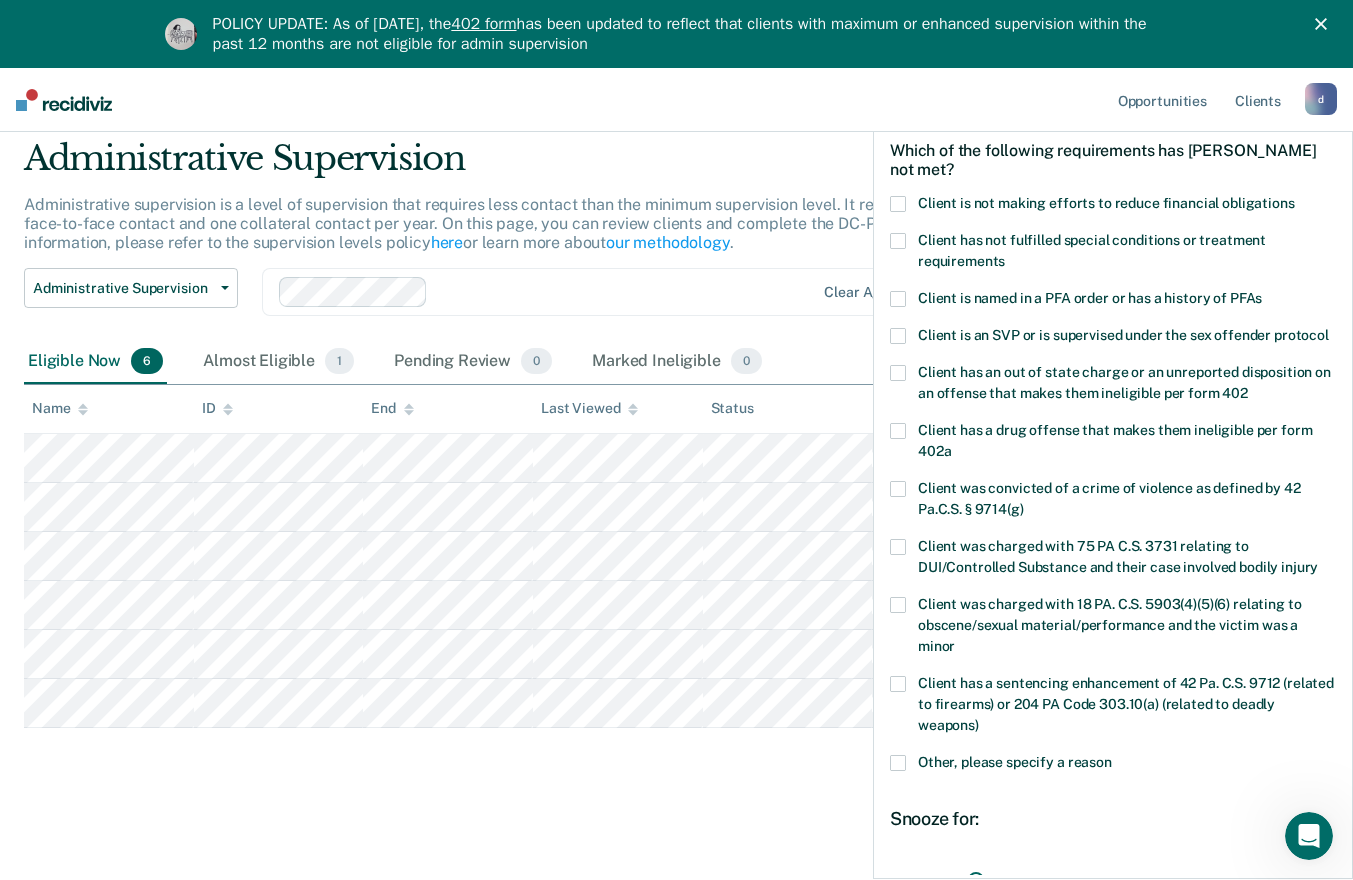 click at bounding box center (898, 431) 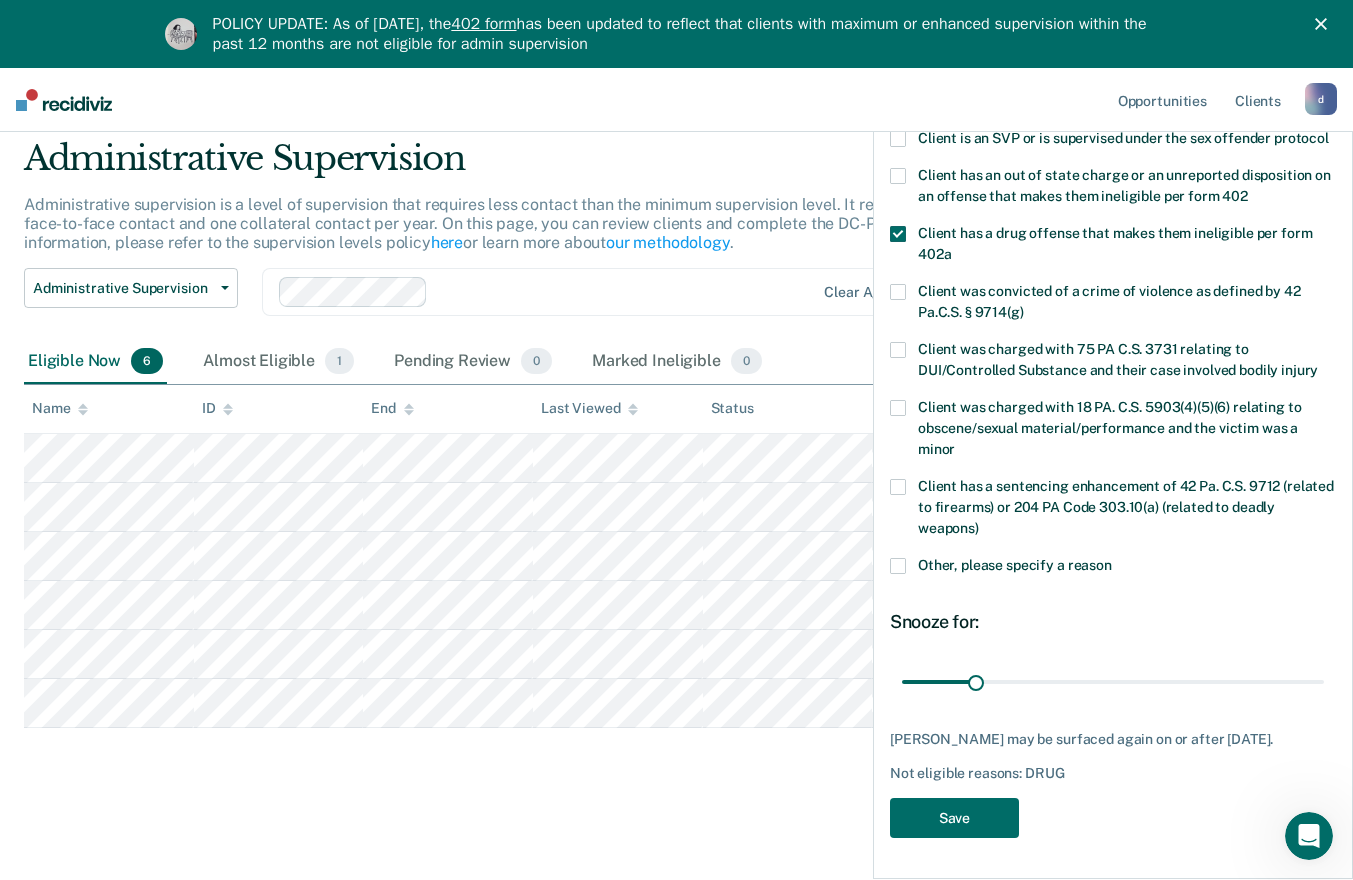 scroll, scrollTop: 295, scrollLeft: 0, axis: vertical 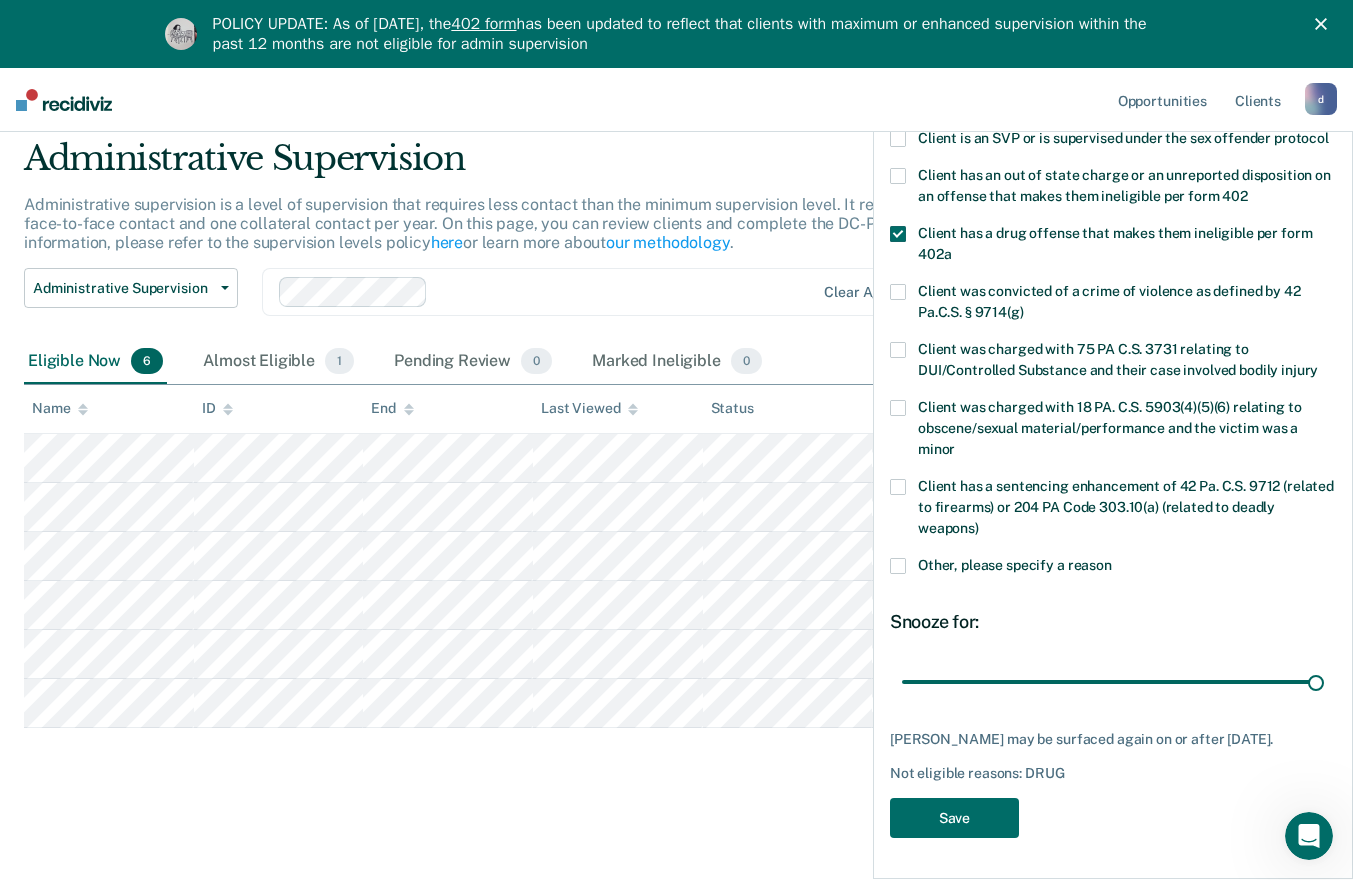 type on "180" 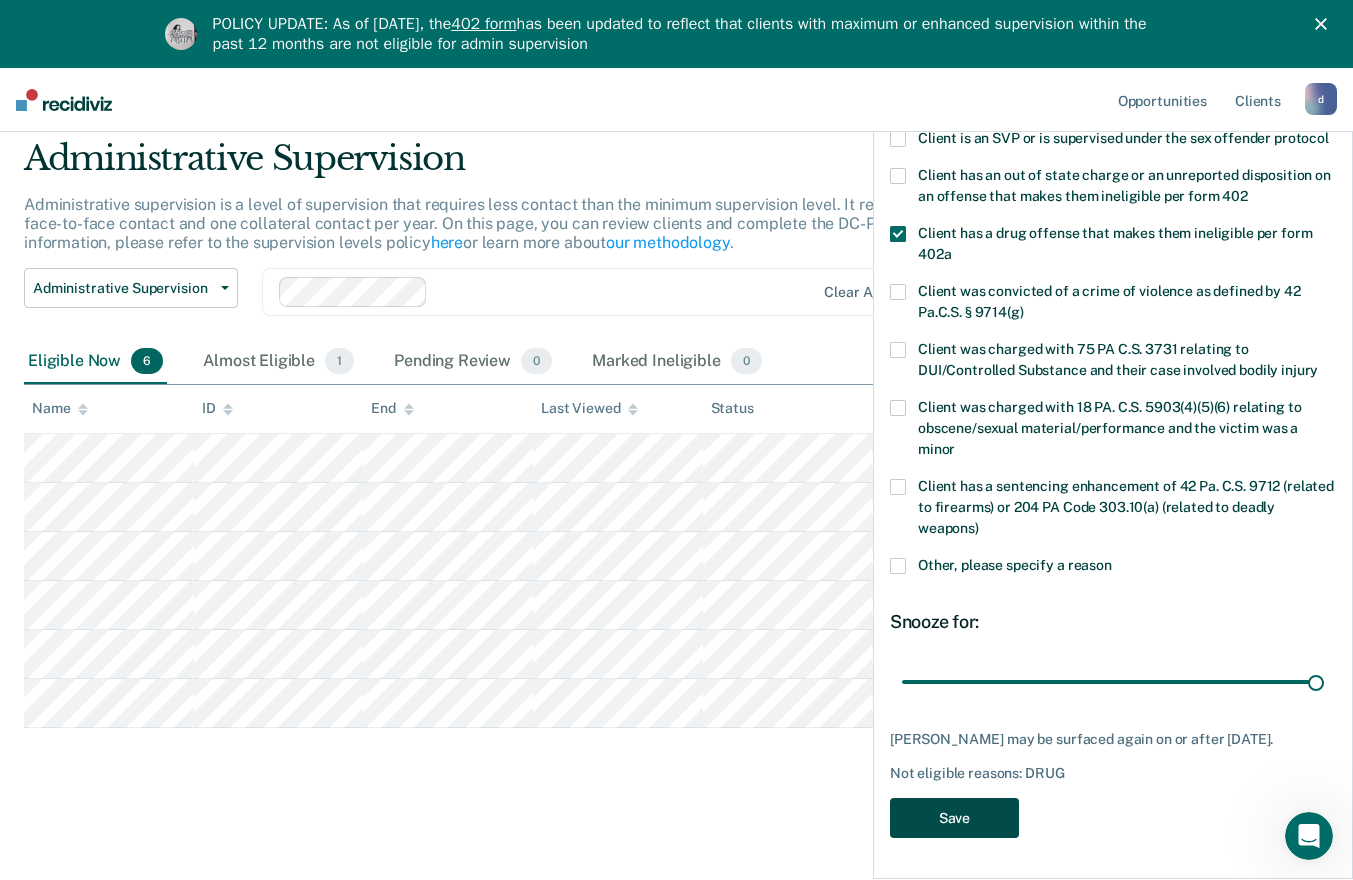 click on "Save" at bounding box center (954, 818) 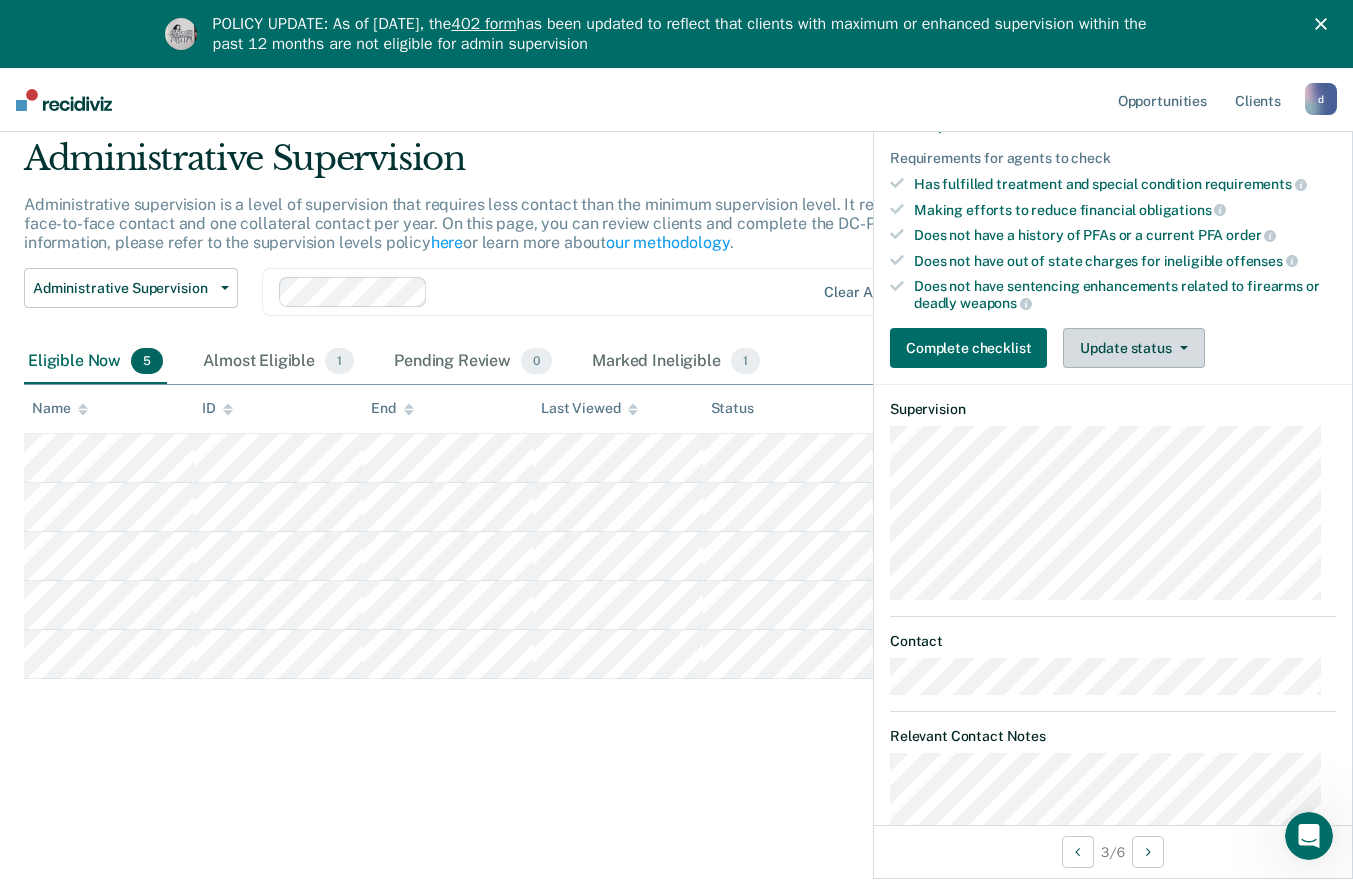 click 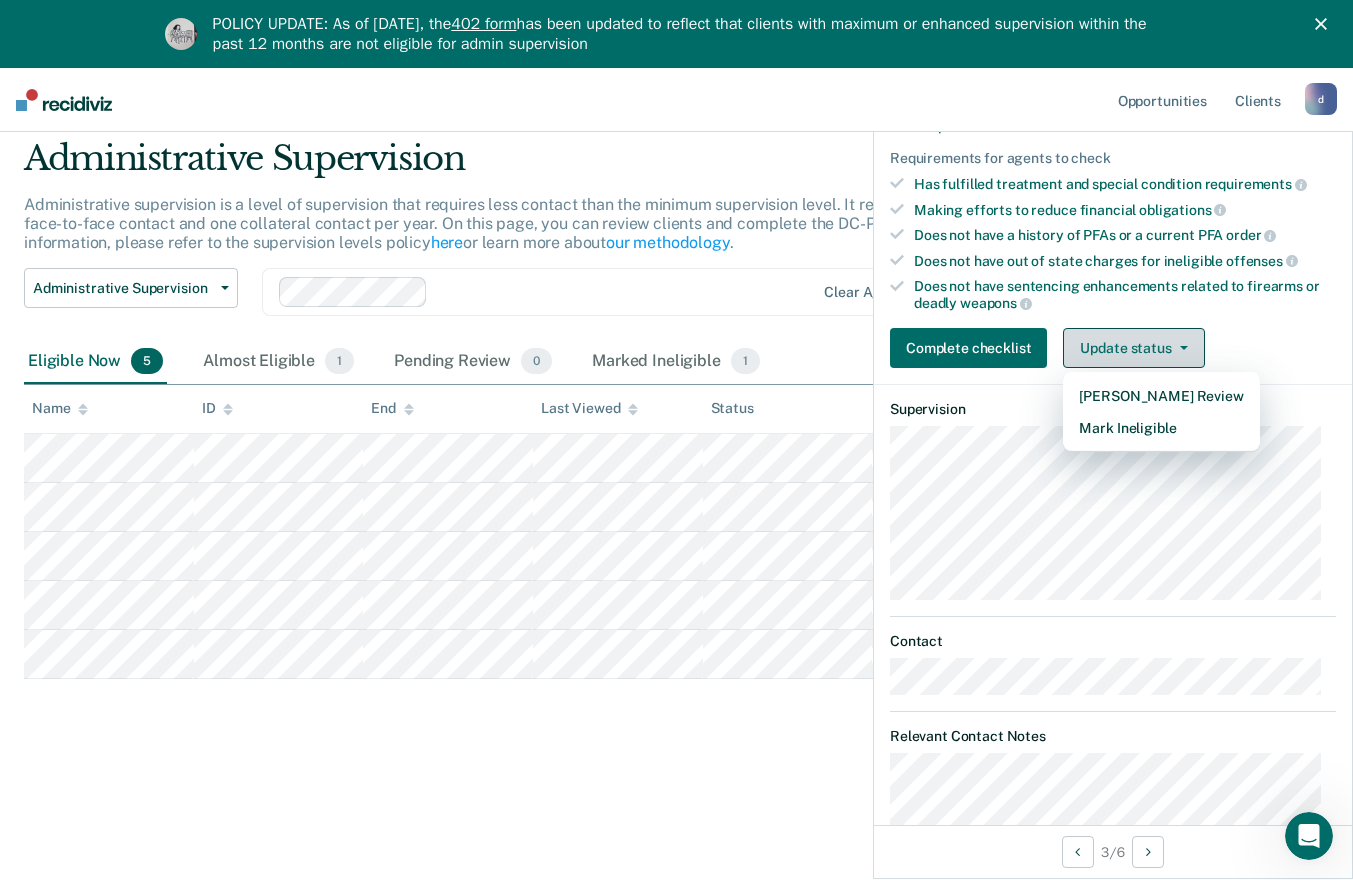 click on "Mark Ineligible" at bounding box center [1161, 428] 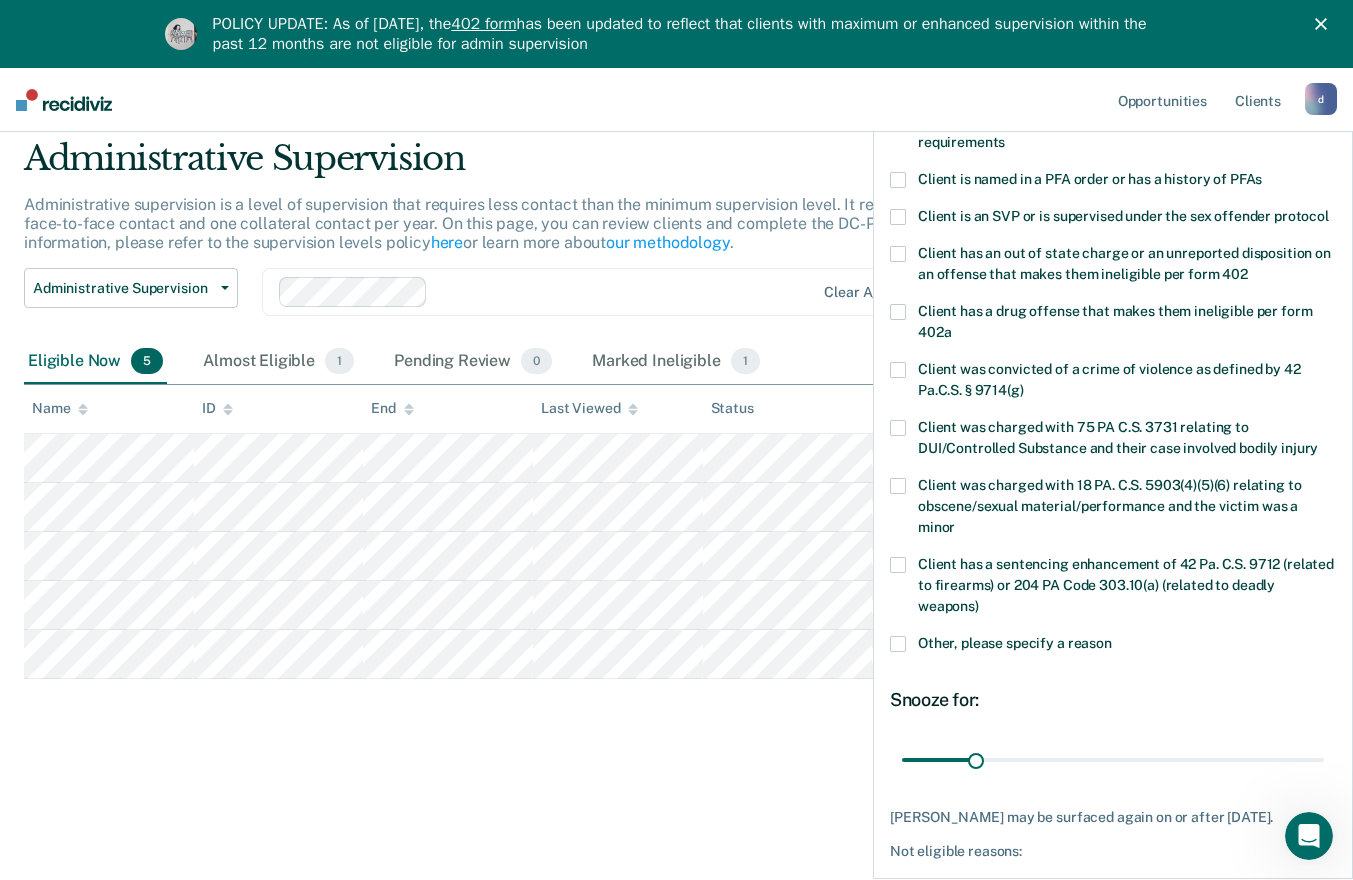 scroll, scrollTop: 184, scrollLeft: 0, axis: vertical 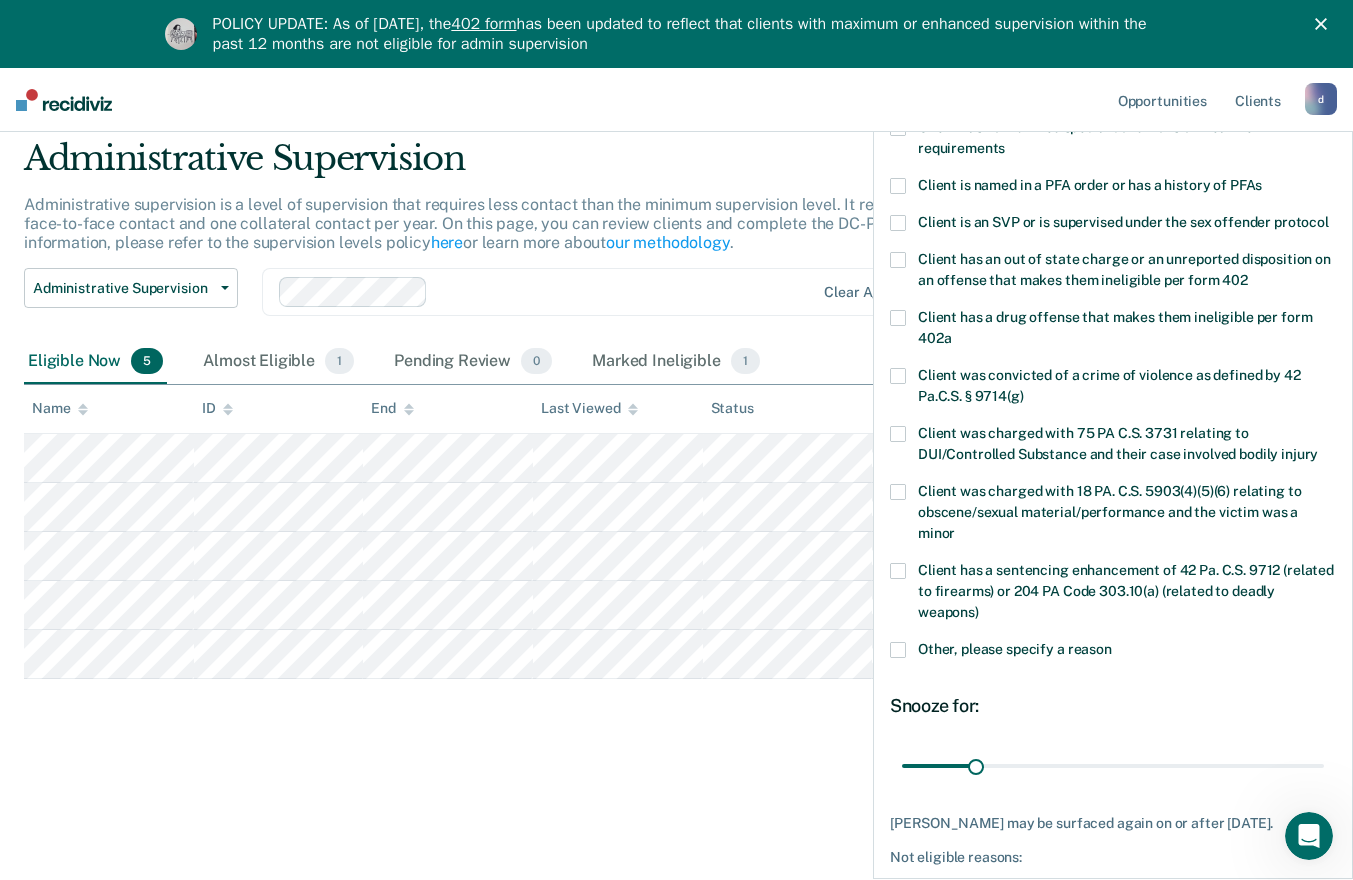 click at bounding box center [898, 318] 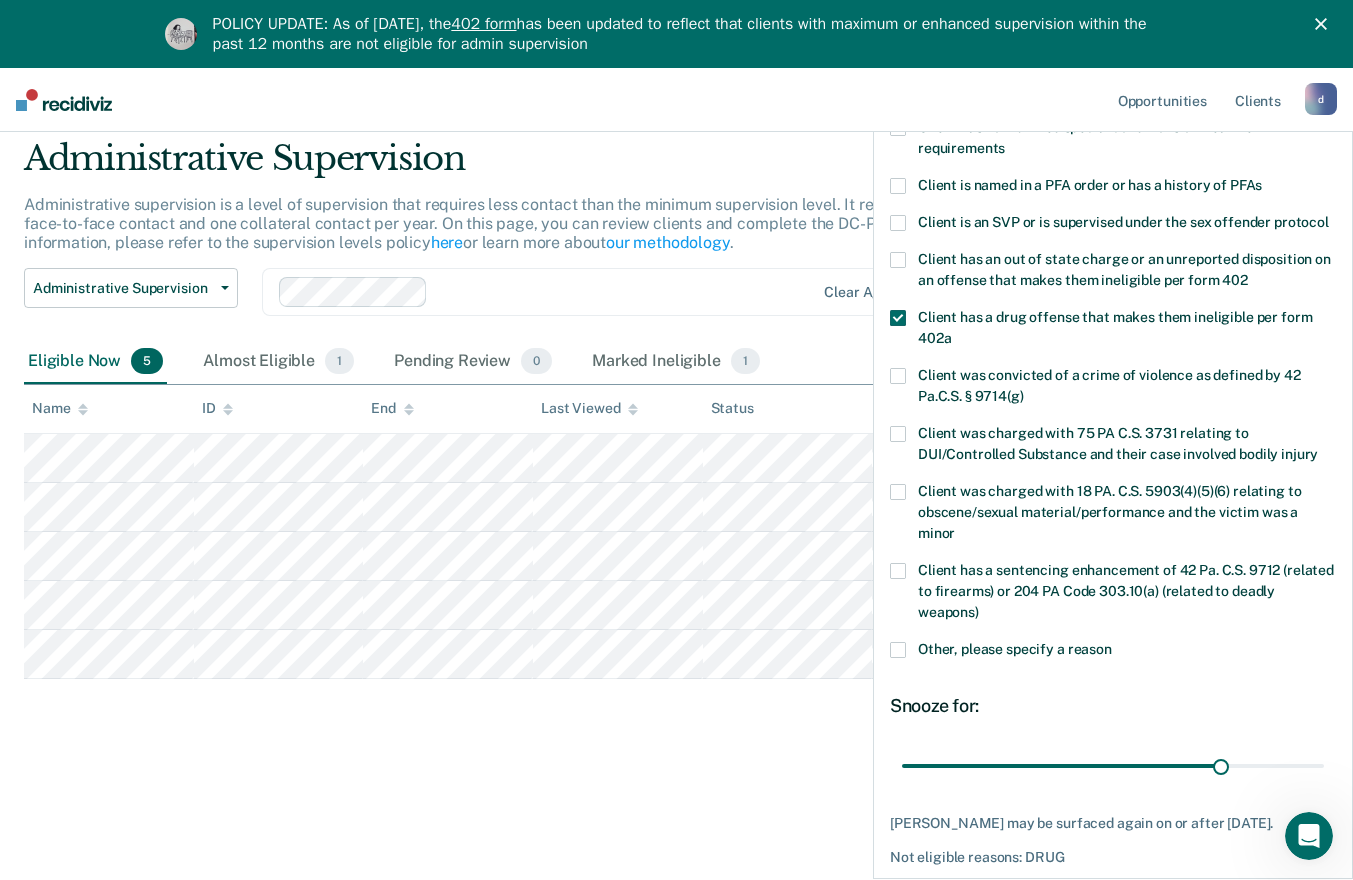 type on "180" 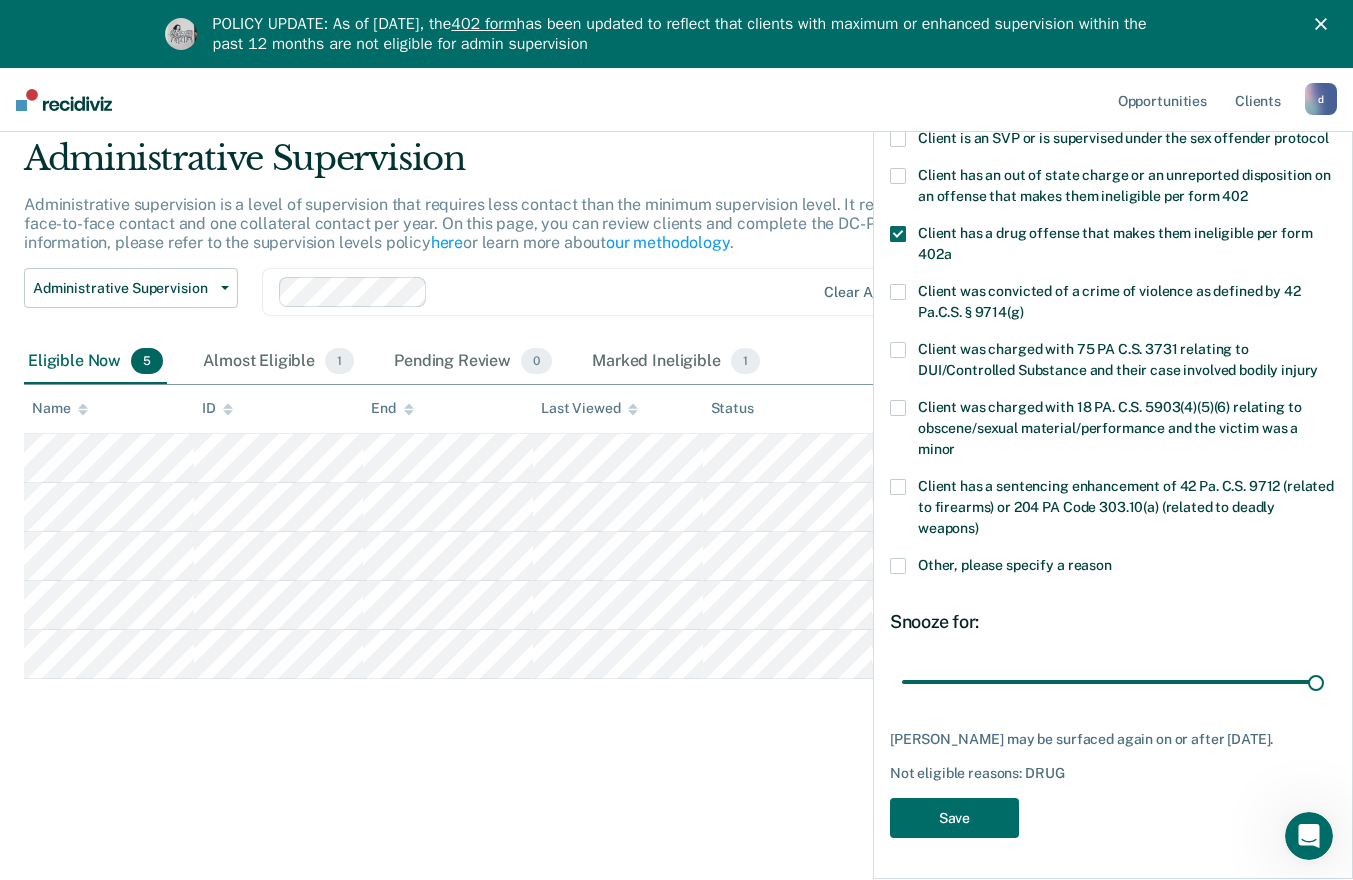 scroll, scrollTop: 286, scrollLeft: 0, axis: vertical 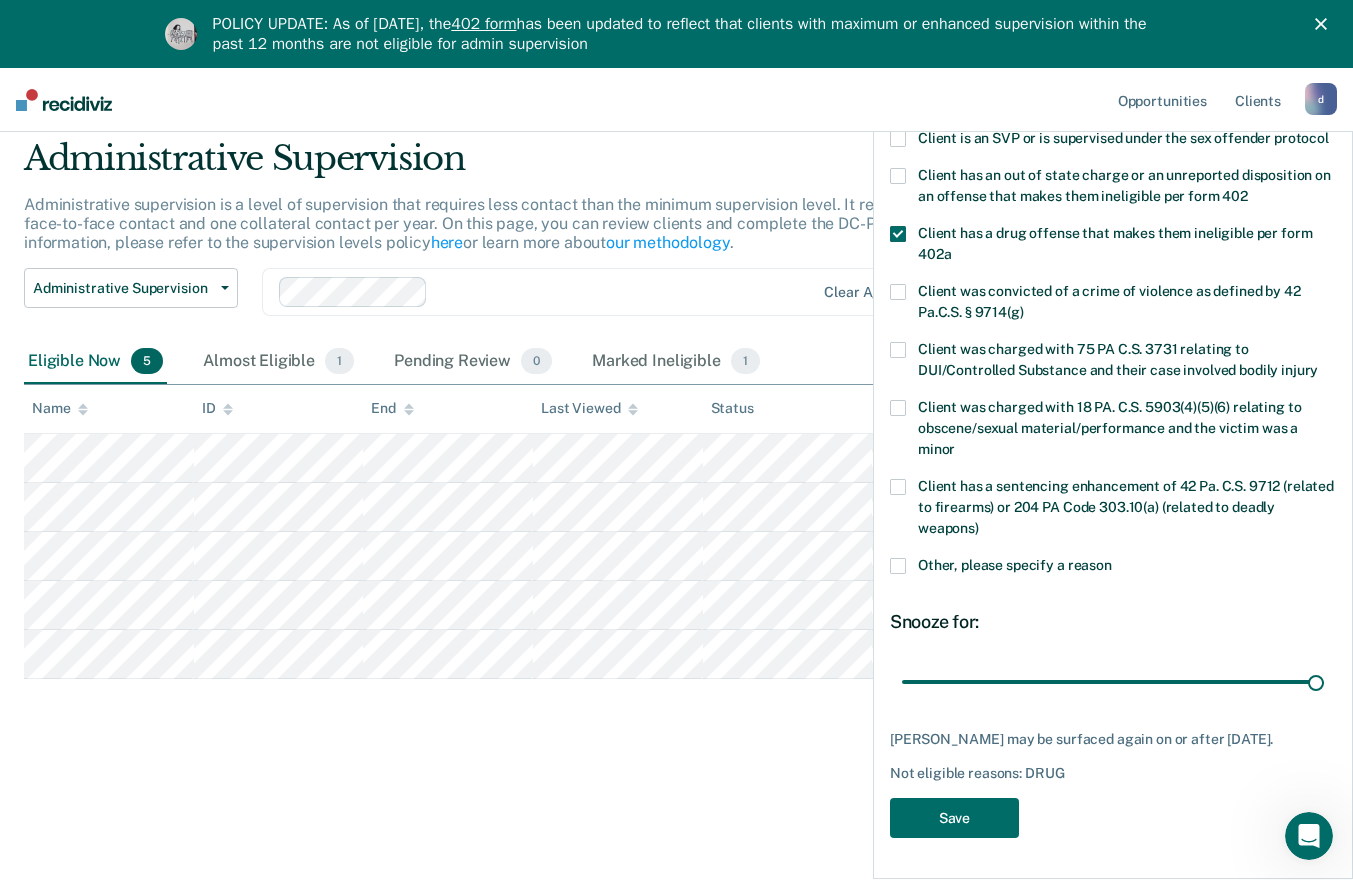 click on "Save" at bounding box center (954, 818) 